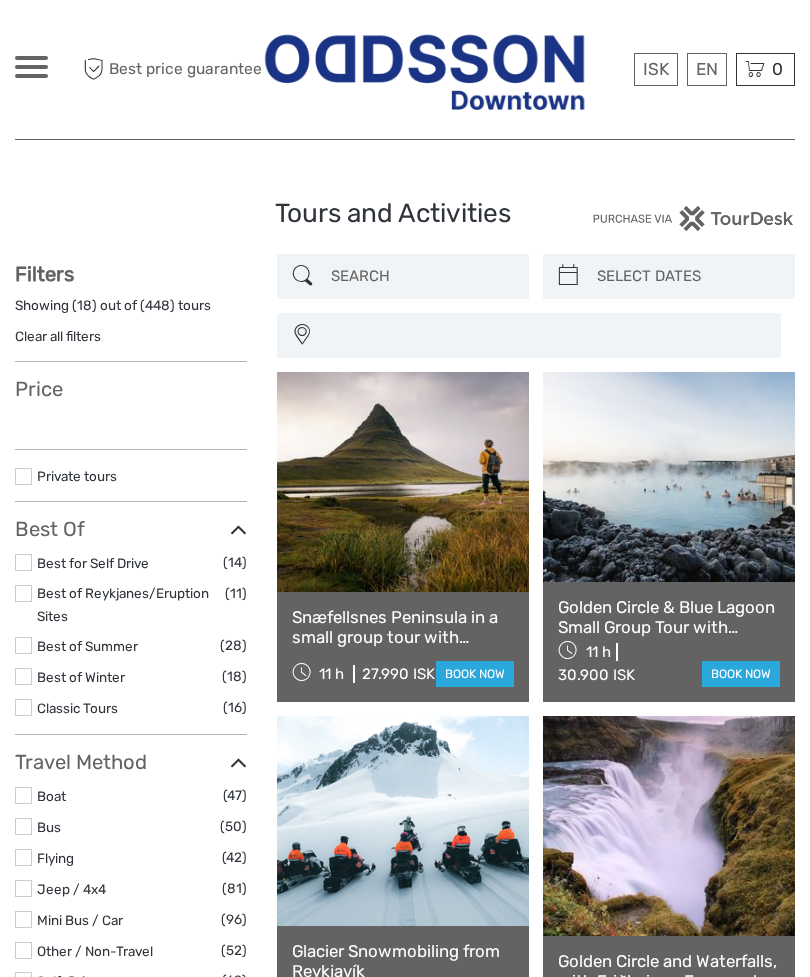select 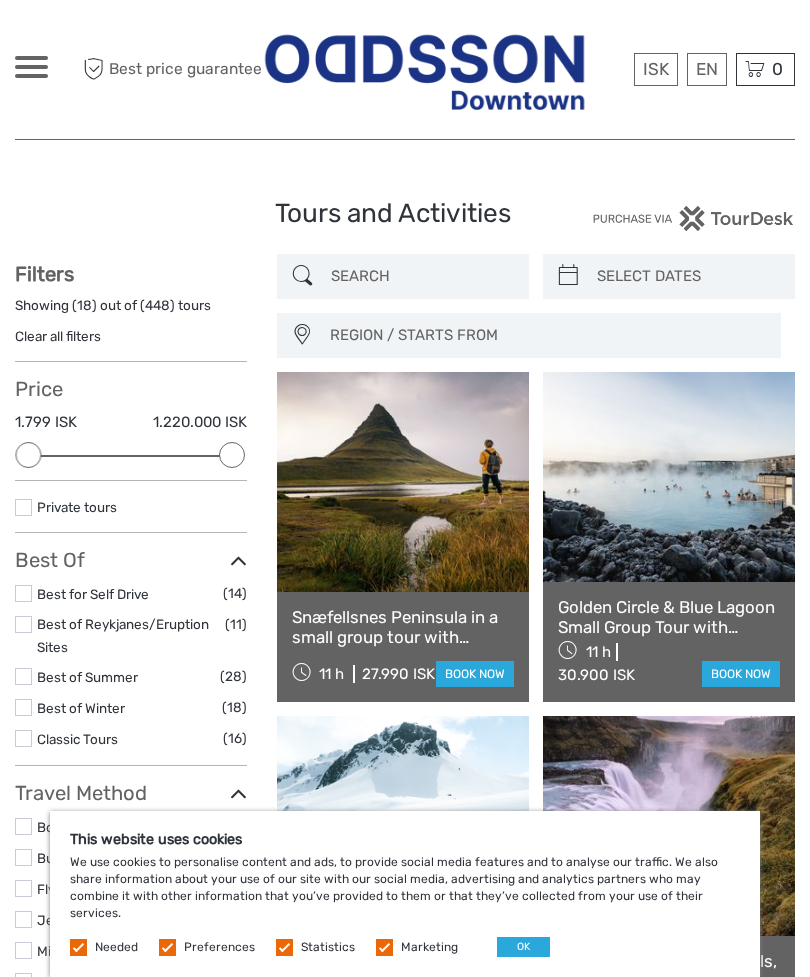 scroll, scrollTop: 0, scrollLeft: 0, axis: both 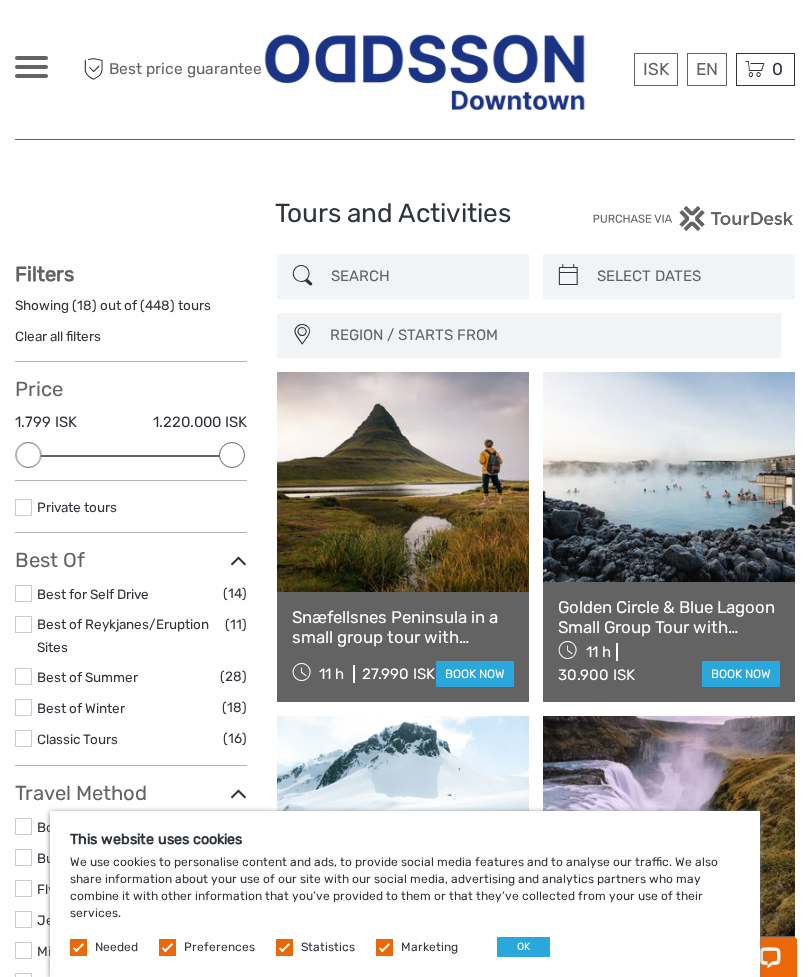 click on "OK" at bounding box center (523, 947) 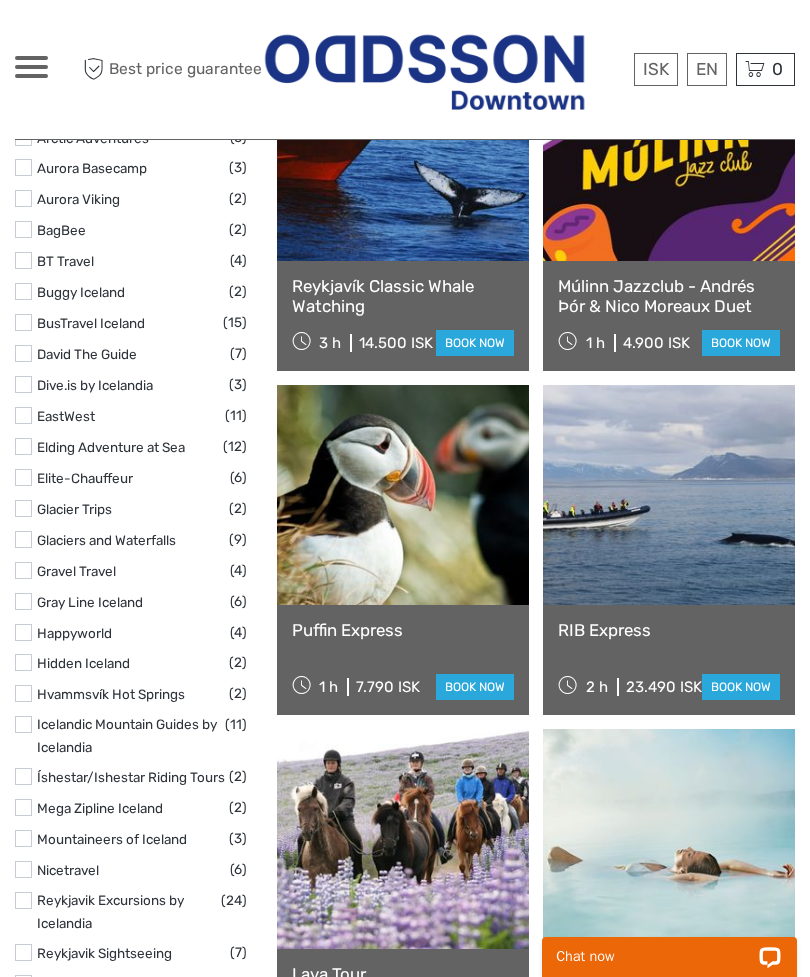 scroll, scrollTop: 2394, scrollLeft: 0, axis: vertical 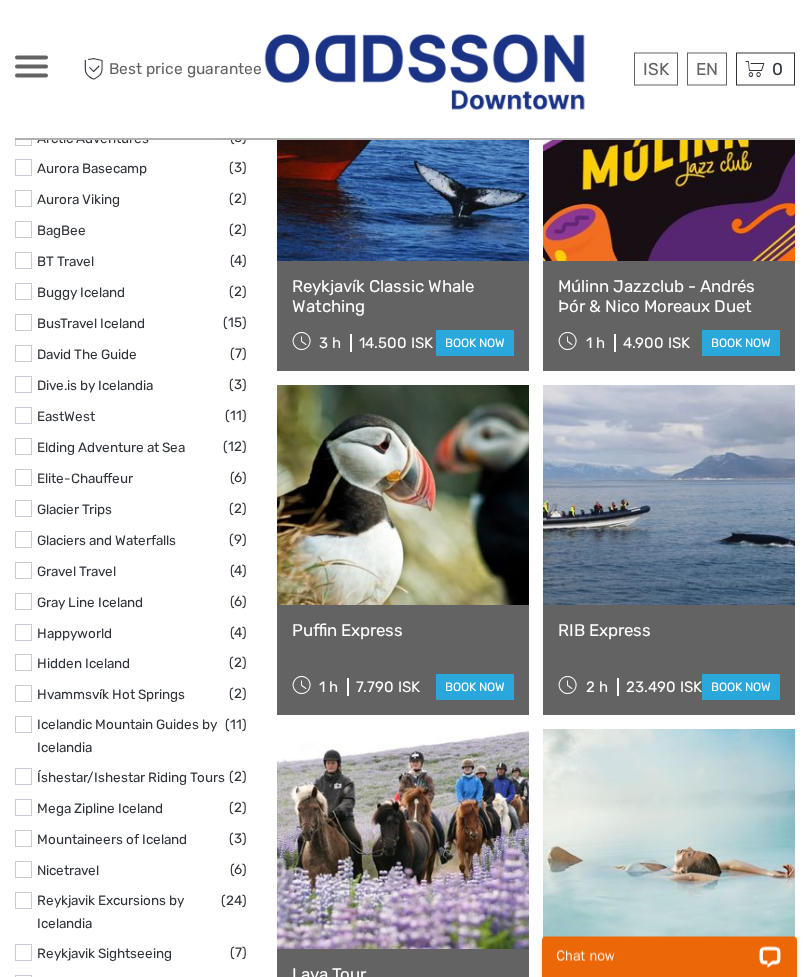 click at bounding box center (31, 67) 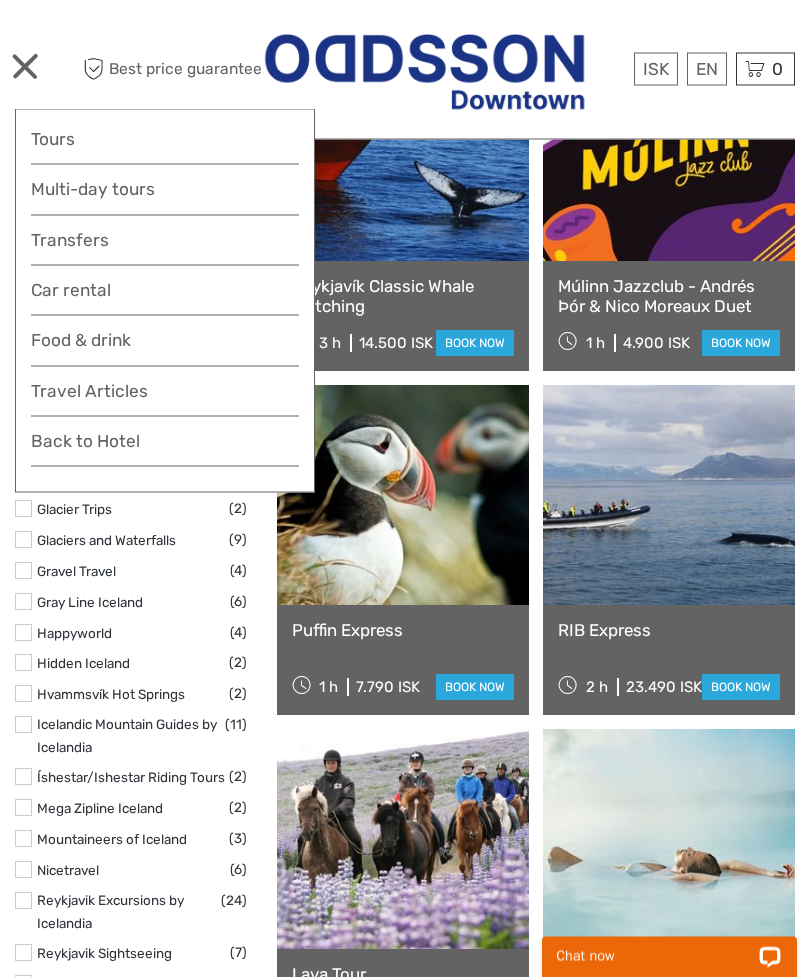 scroll, scrollTop: 2395, scrollLeft: 0, axis: vertical 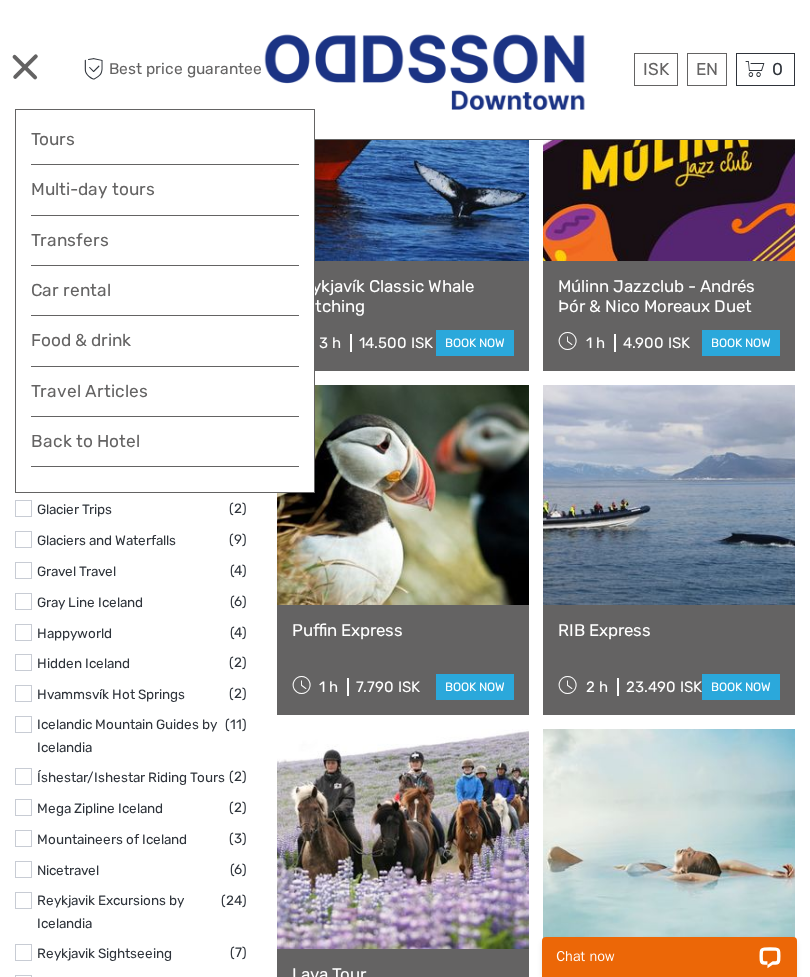 click on "Multi-day tours" at bounding box center (165, 189) 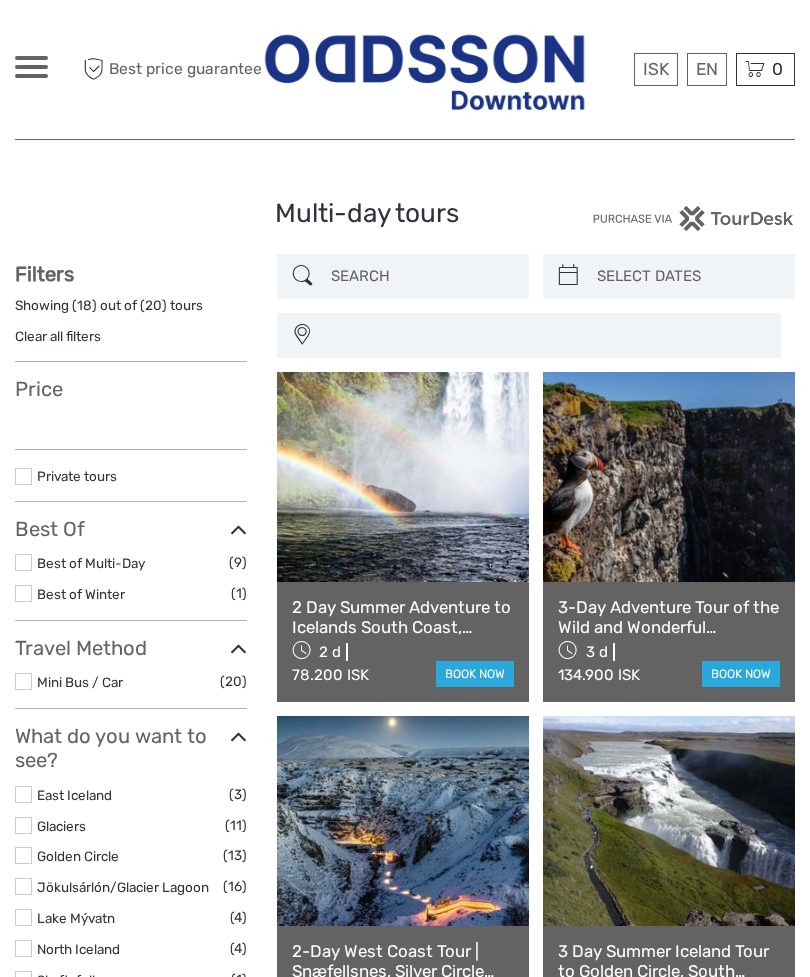 select 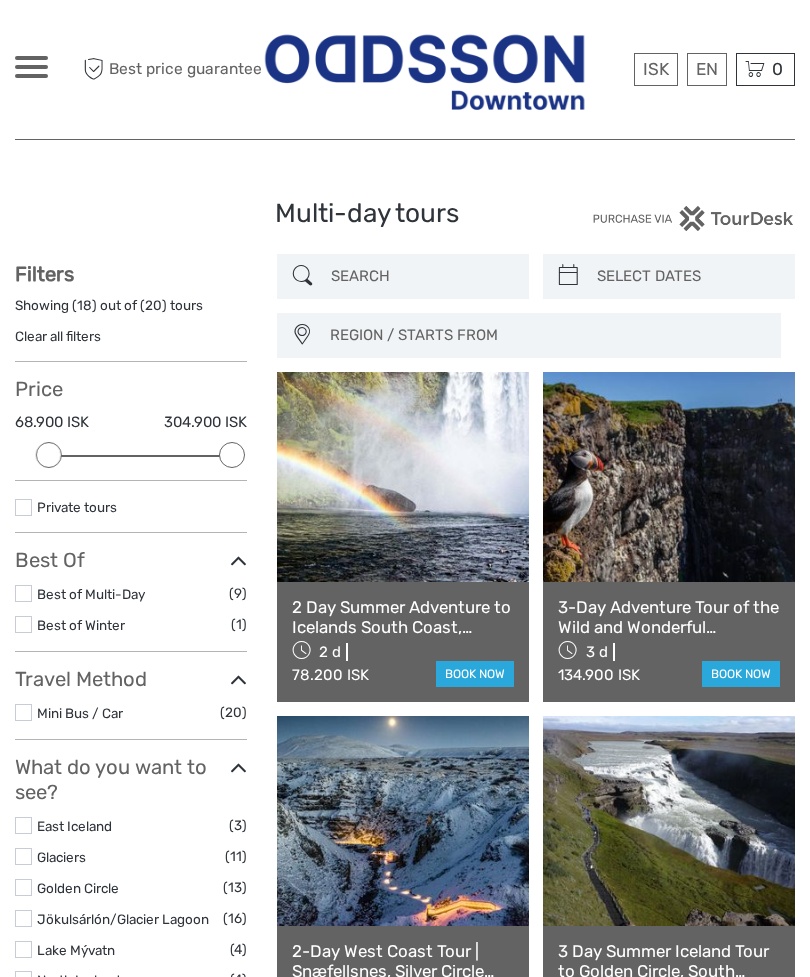 scroll, scrollTop: 0, scrollLeft: 0, axis: both 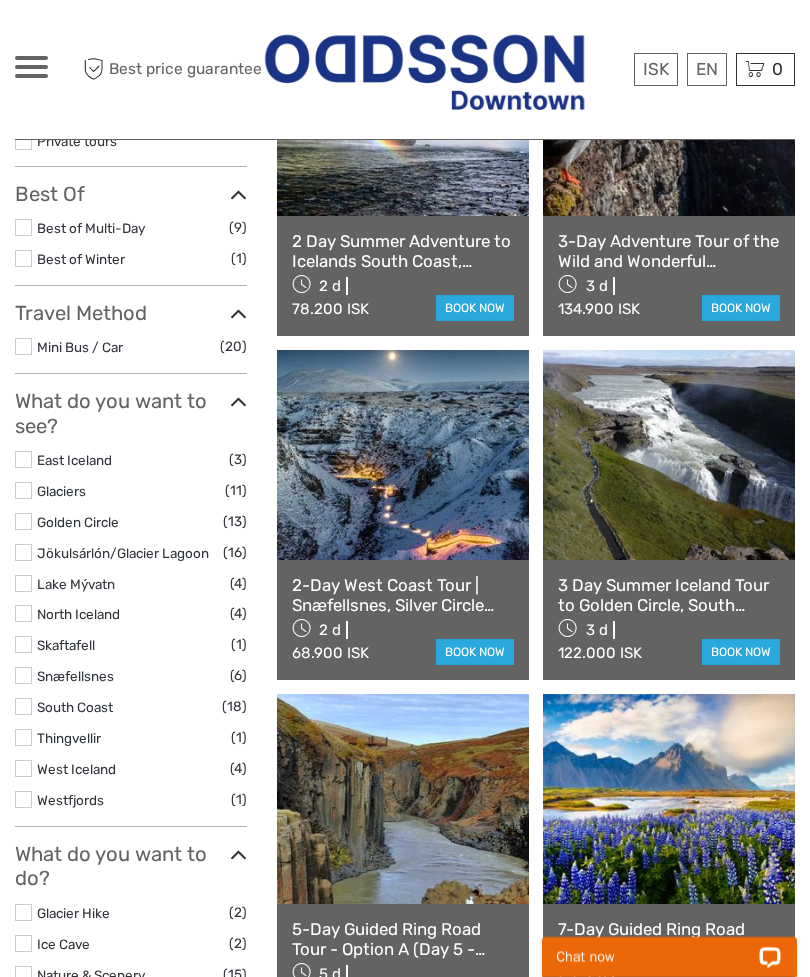 click on "2-Day West Coast Tour | Snæfellsnes, Silver Circle w/Canyon Baths" at bounding box center [403, 595] 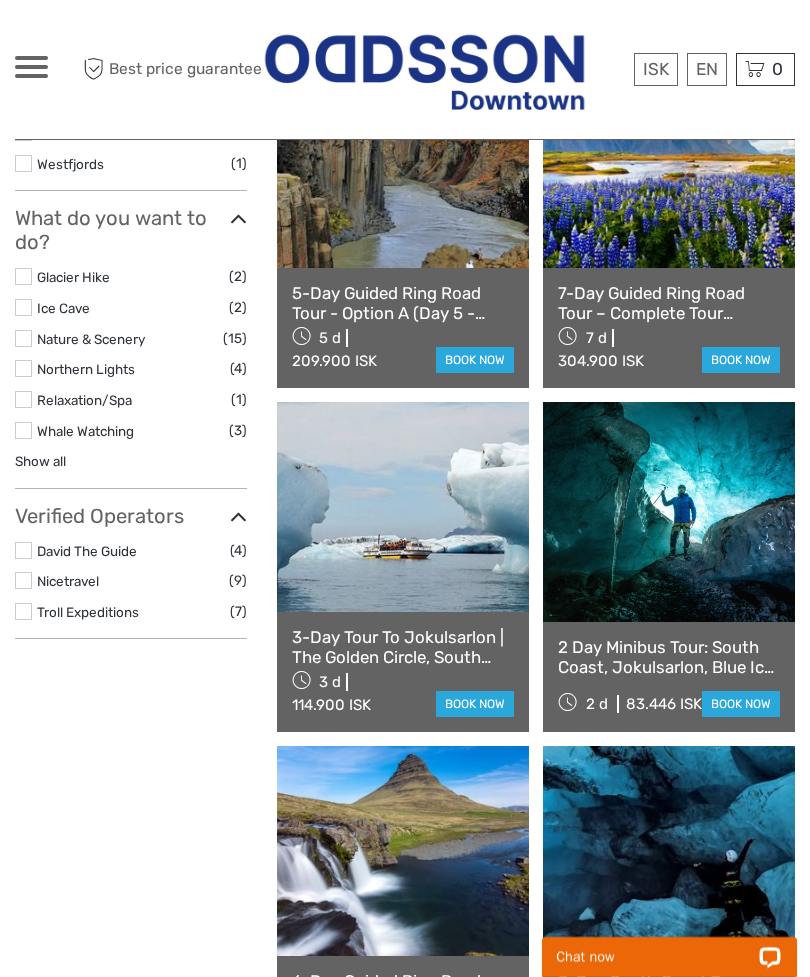 scroll, scrollTop: 1005, scrollLeft: 0, axis: vertical 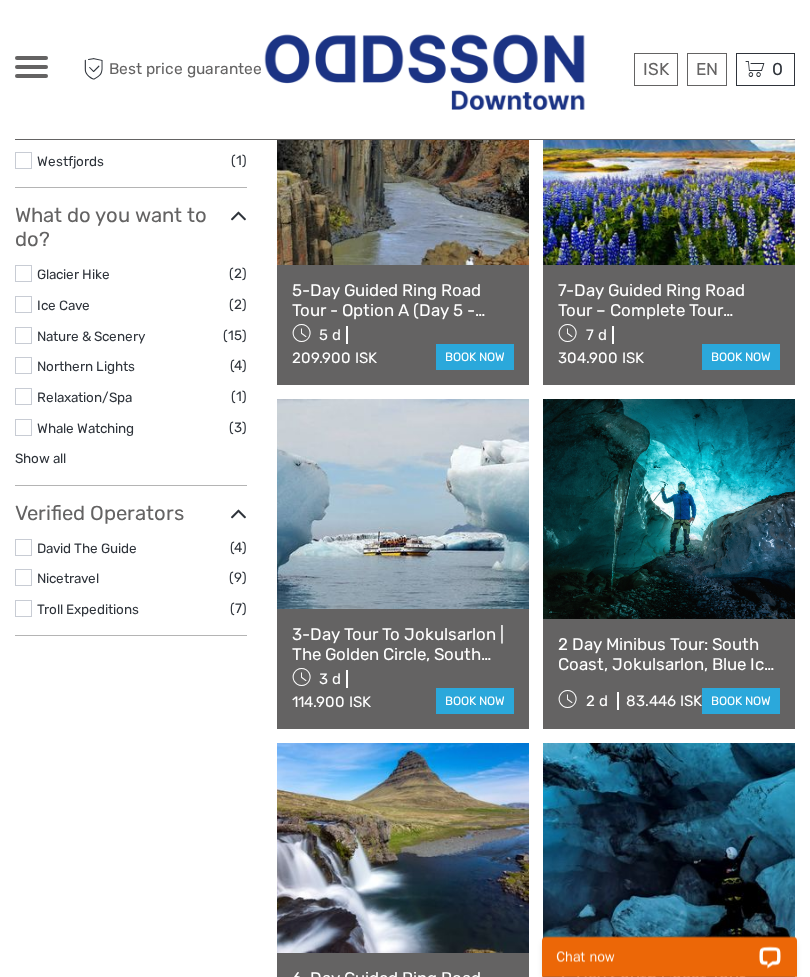 click at bounding box center (669, 509) 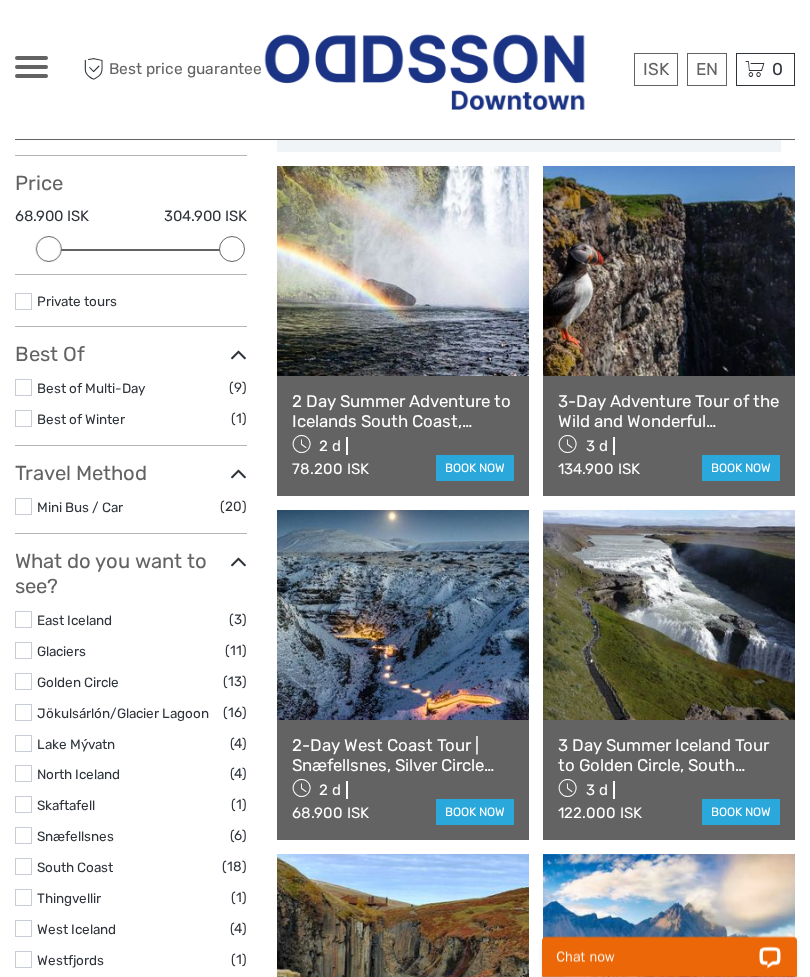 scroll, scrollTop: 192, scrollLeft: 0, axis: vertical 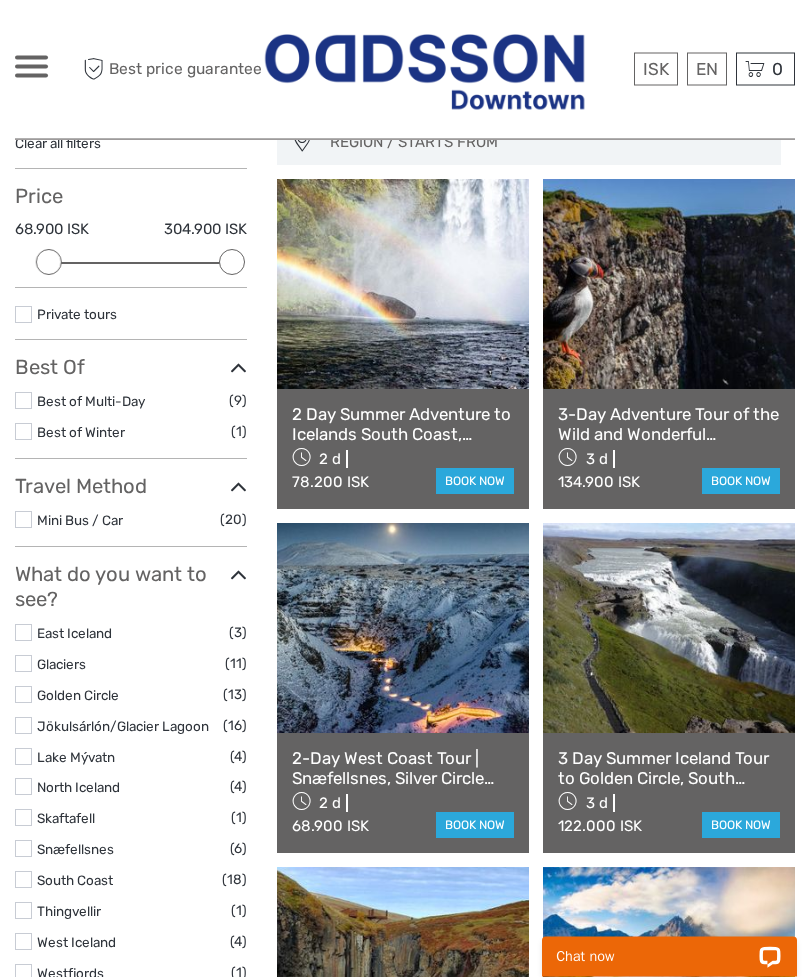 click at bounding box center (403, 629) 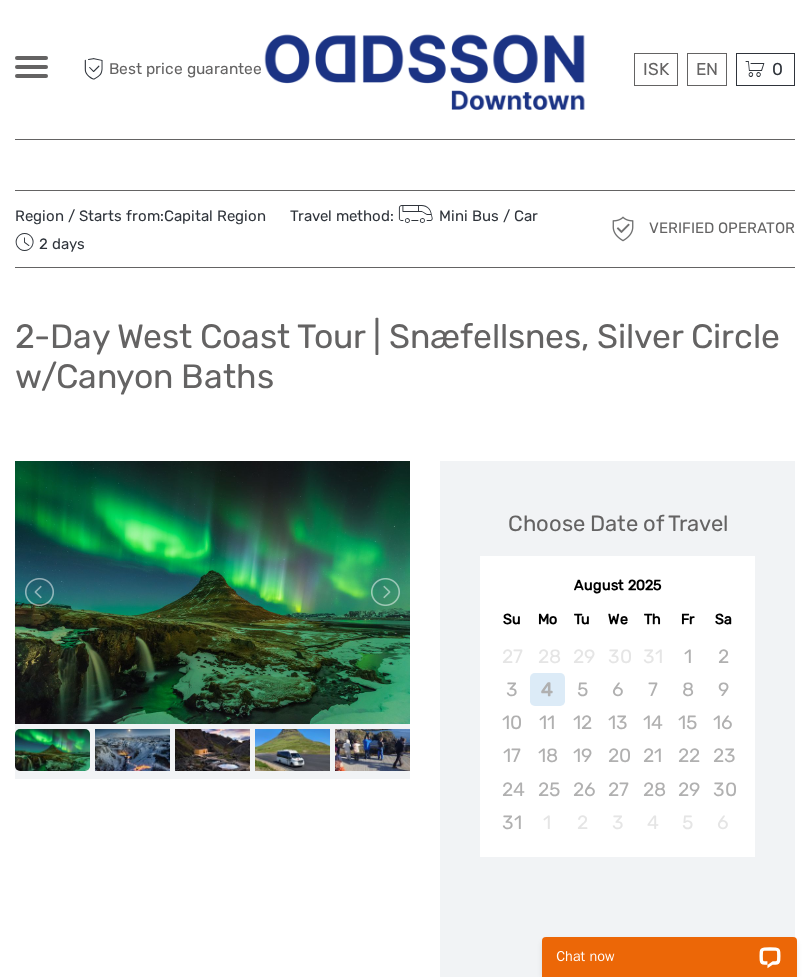 scroll, scrollTop: 0, scrollLeft: 0, axis: both 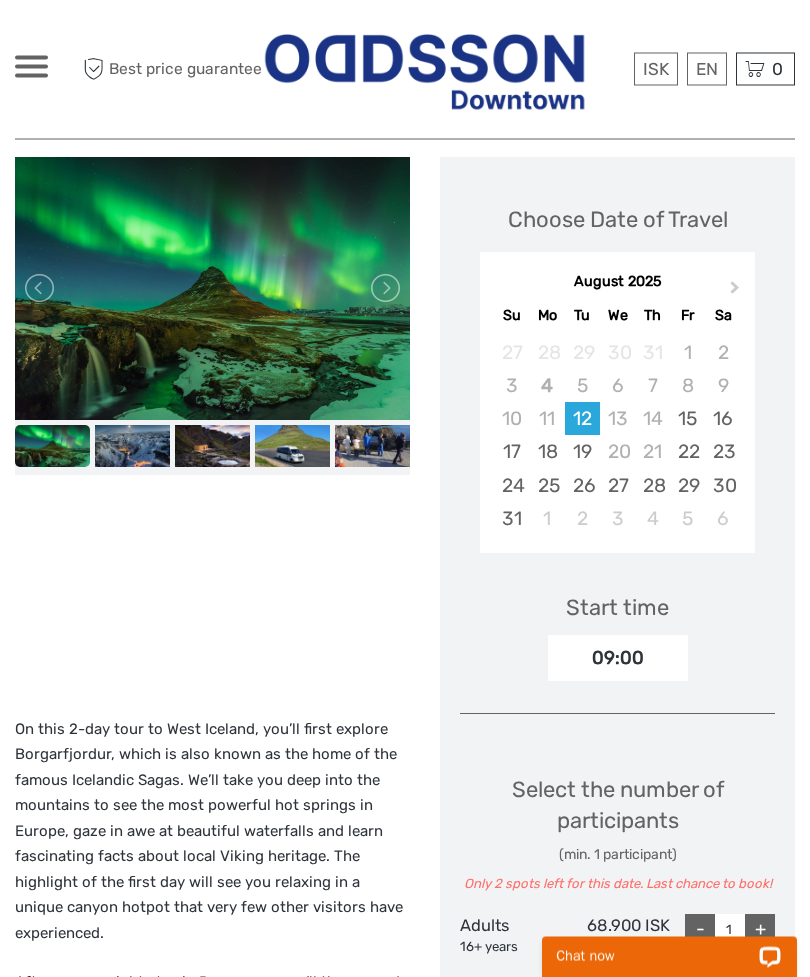 click on "Next Month" at bounding box center [737, 294] 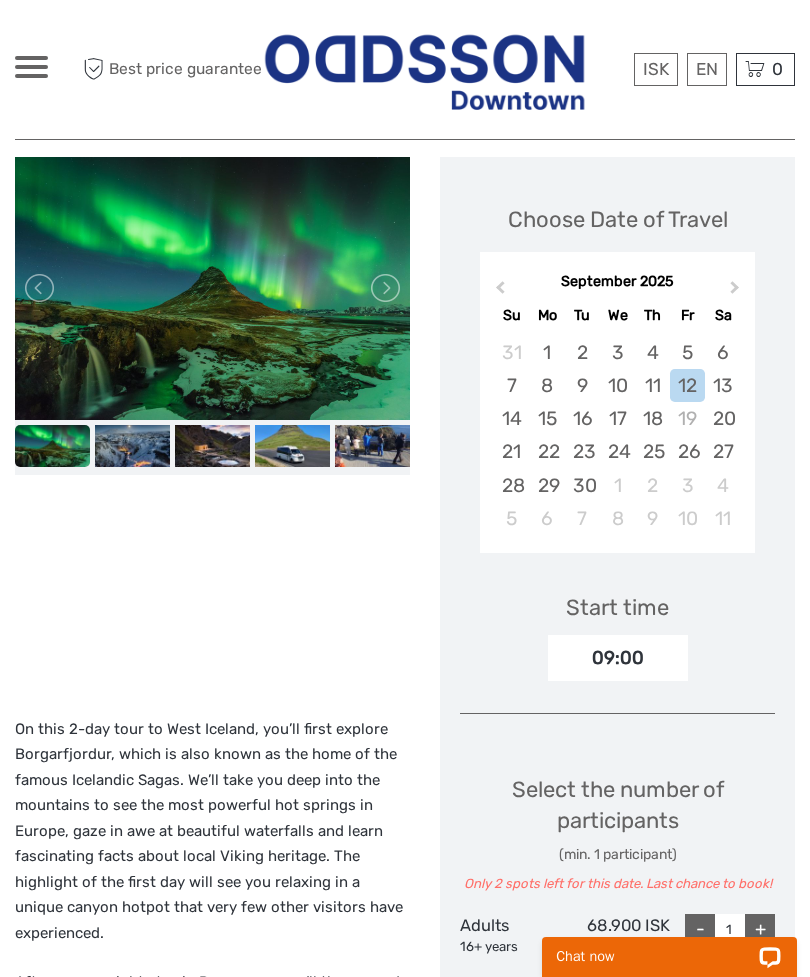 click on "Next Month" at bounding box center [737, 293] 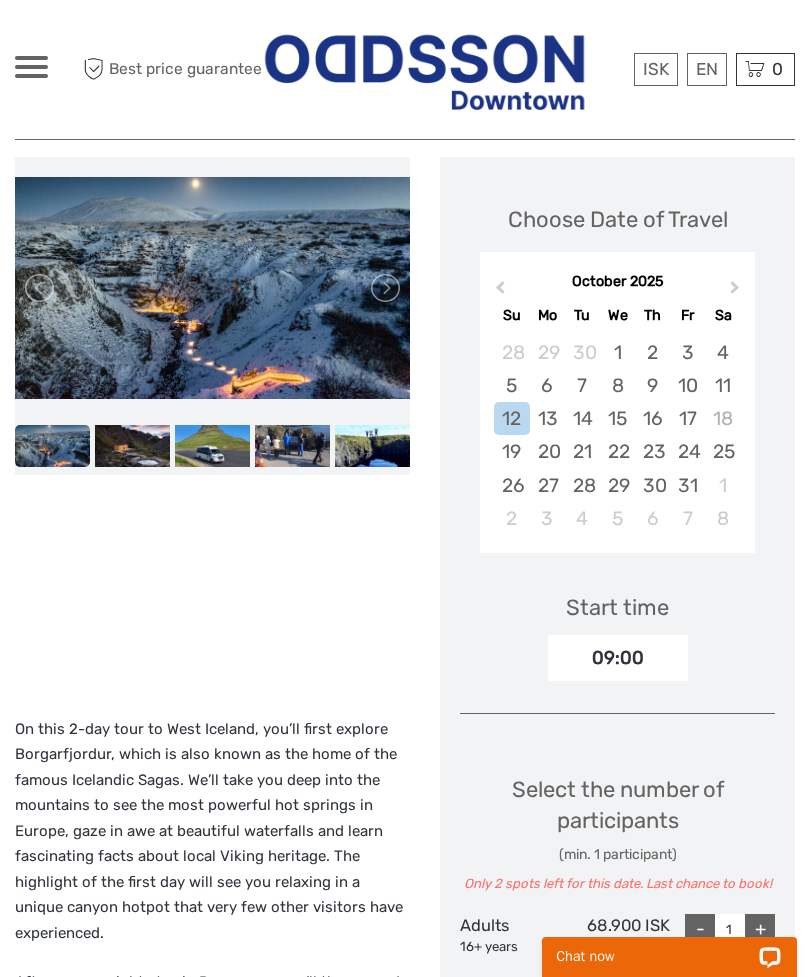 click on "3" at bounding box center [687, 352] 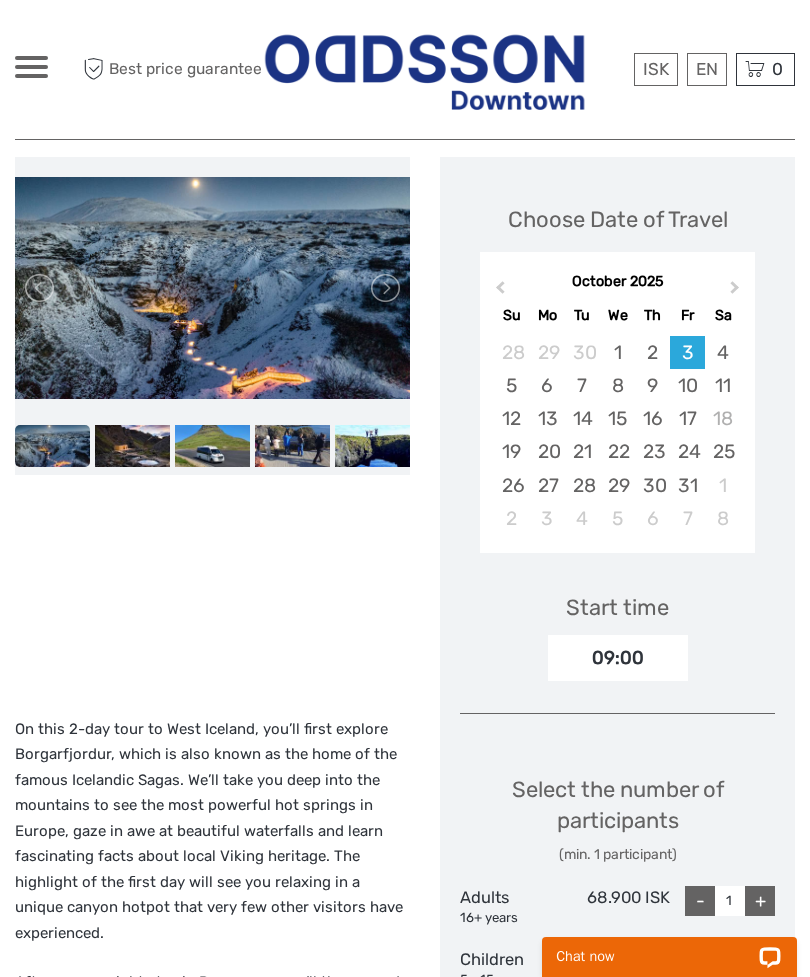 click on "4" at bounding box center [722, 352] 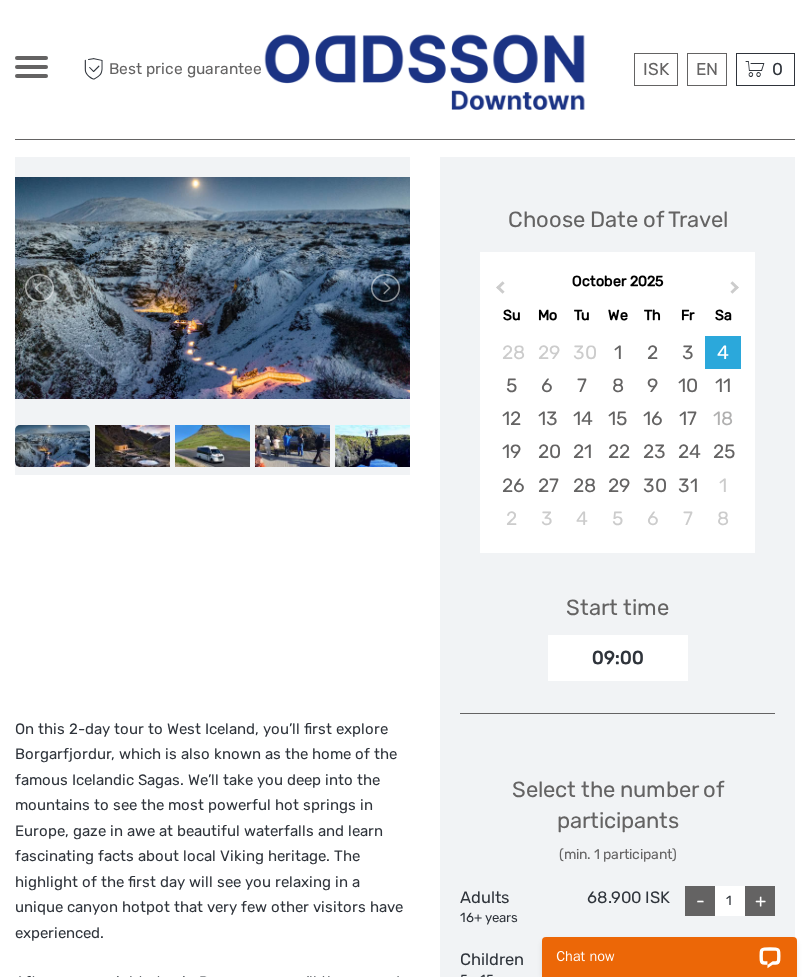 click on "3" at bounding box center (687, 352) 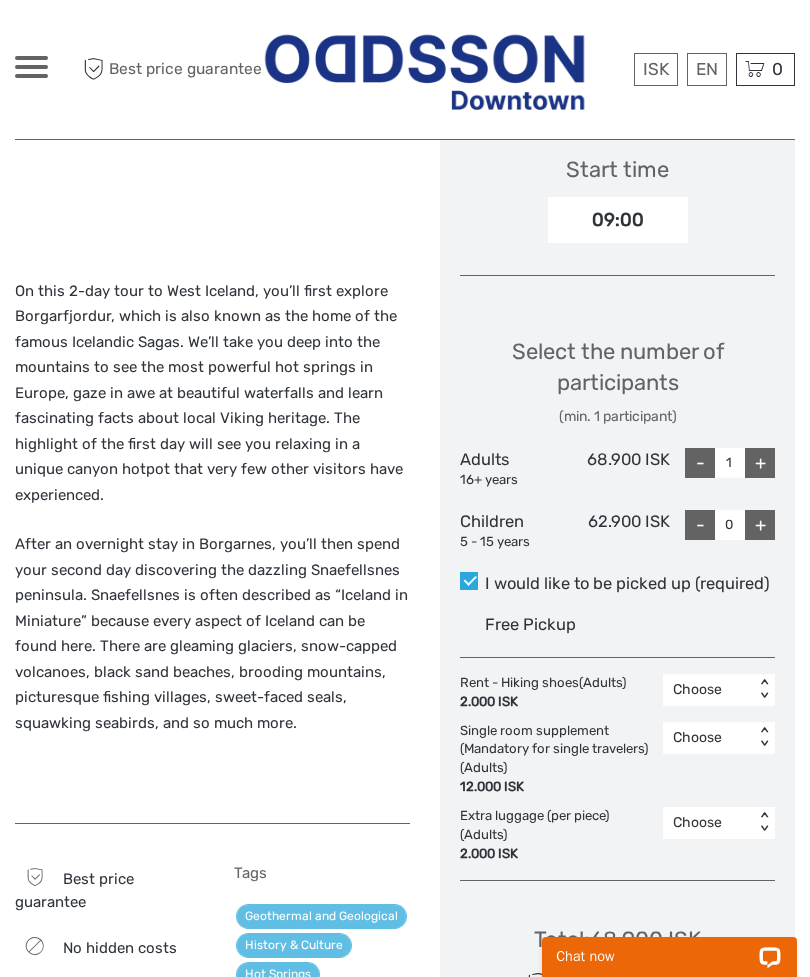 scroll, scrollTop: 741, scrollLeft: 0, axis: vertical 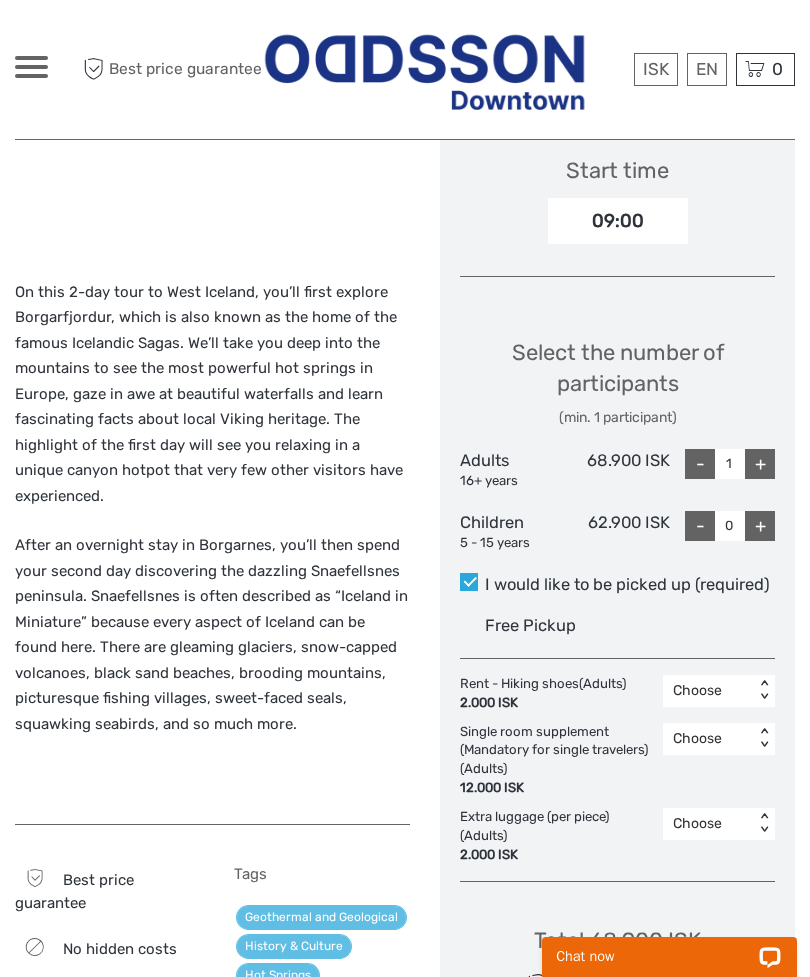 click on "+" at bounding box center [760, 464] 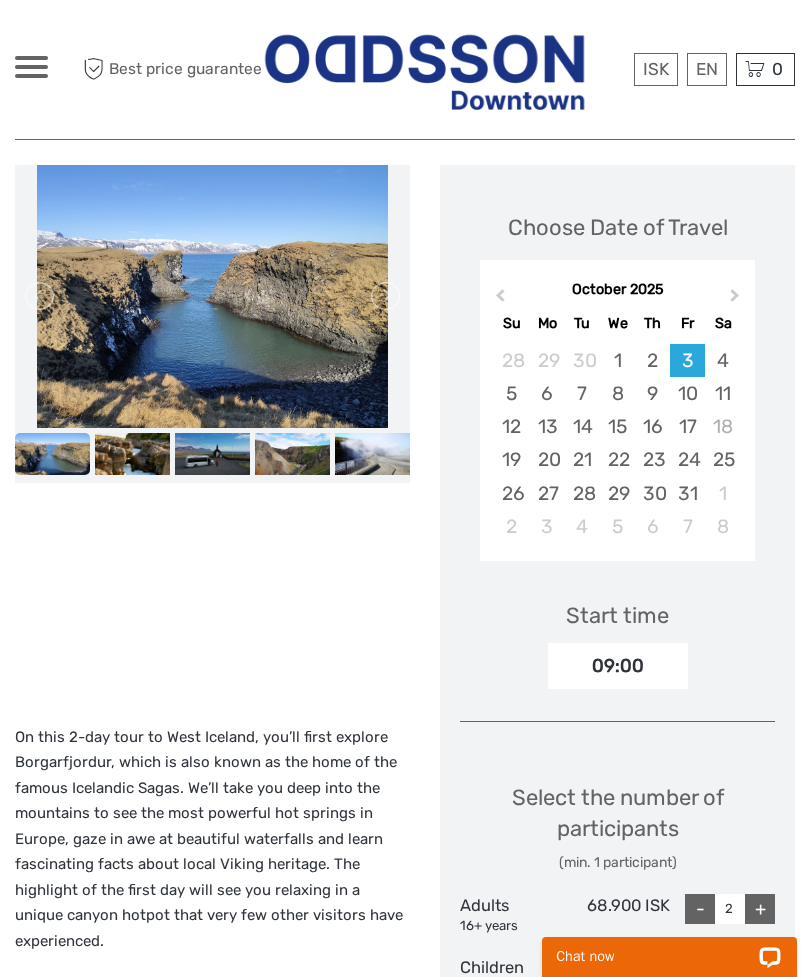scroll, scrollTop: 295, scrollLeft: 0, axis: vertical 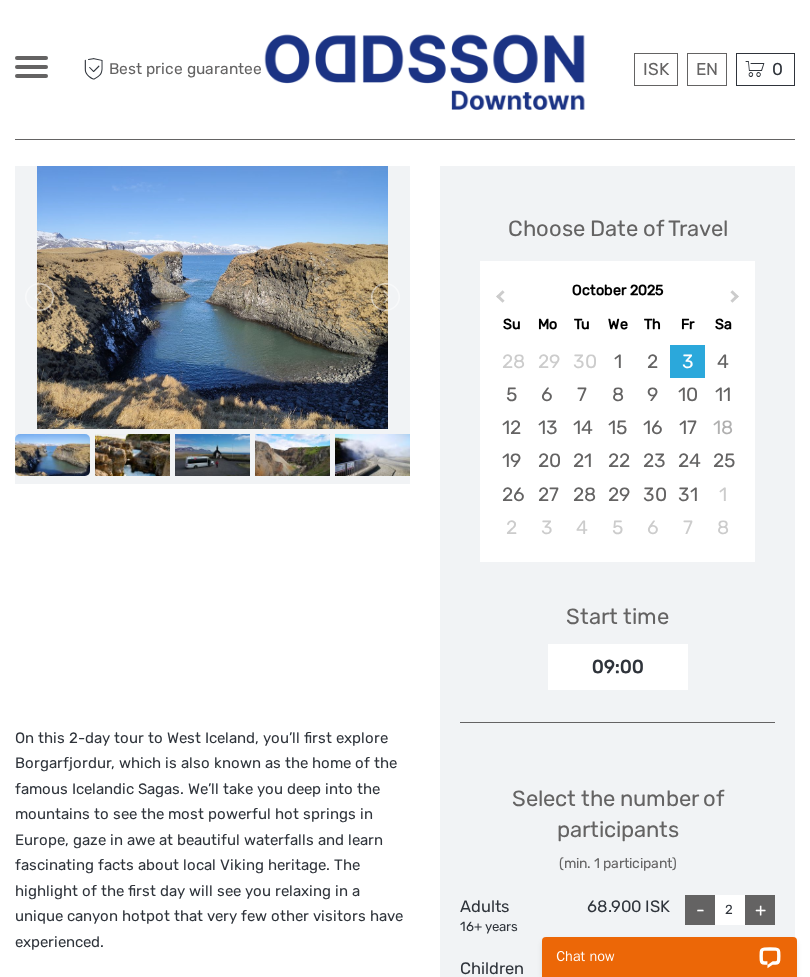 click on "4" at bounding box center (722, 361) 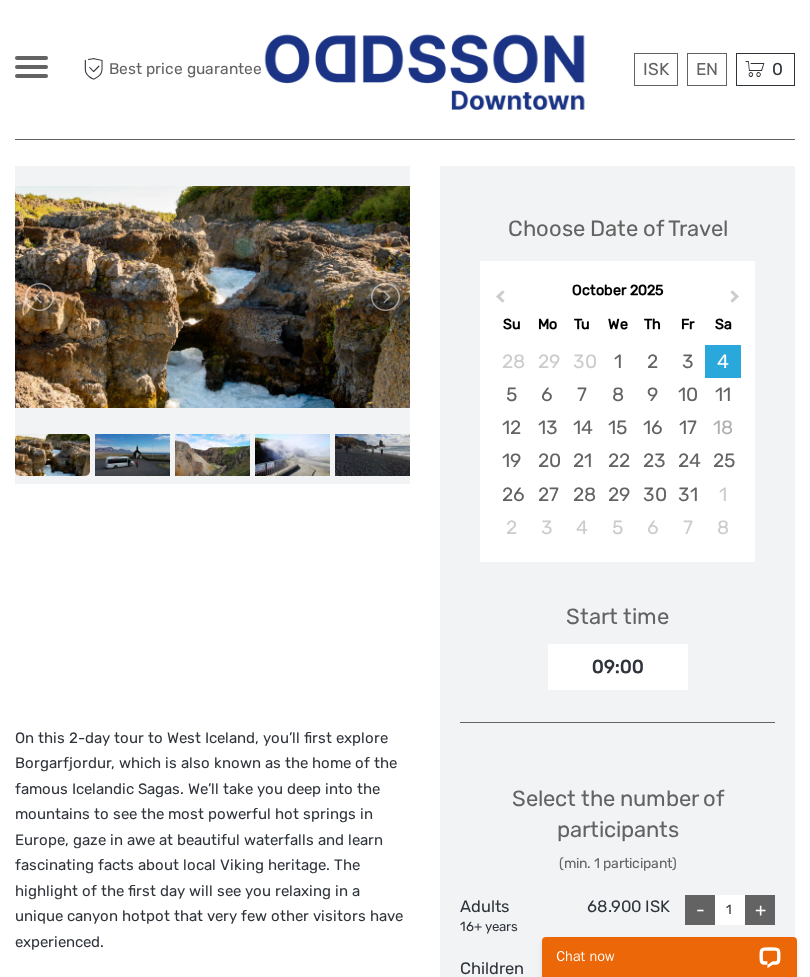 click on "3" at bounding box center (687, 361) 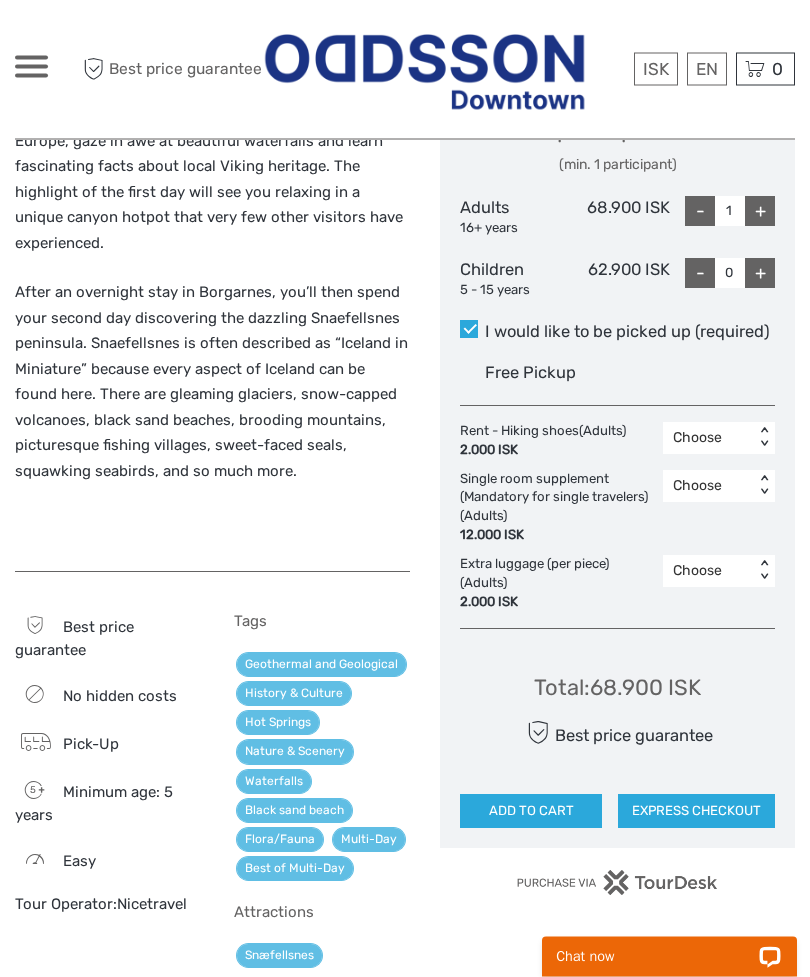 scroll, scrollTop: 994, scrollLeft: 0, axis: vertical 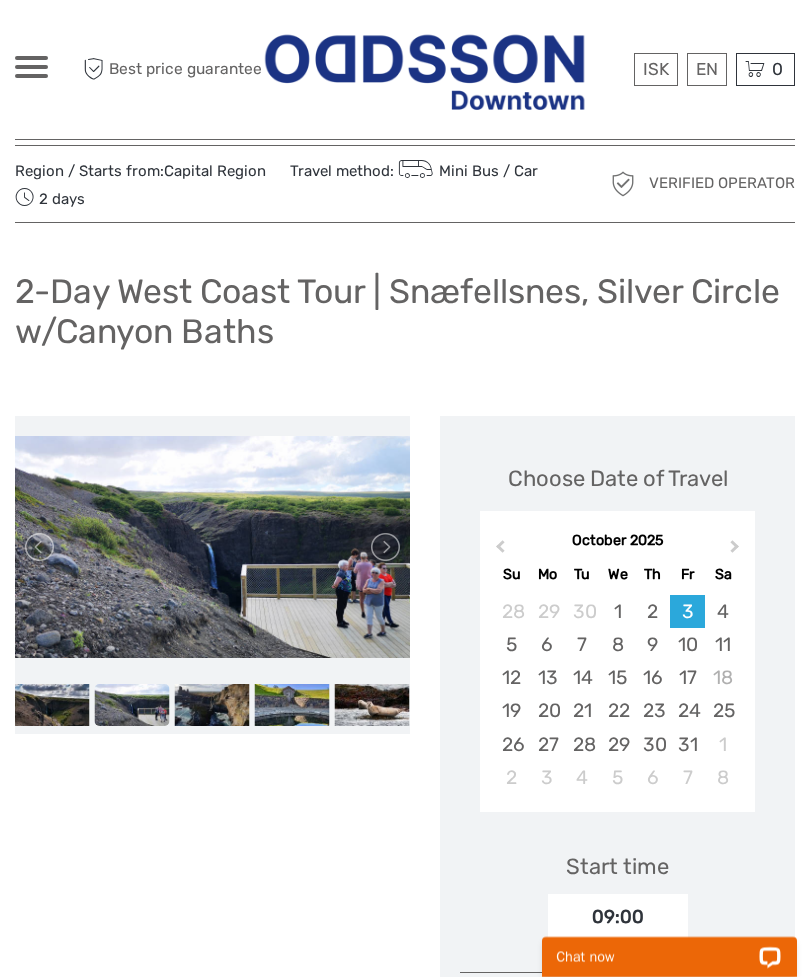 click at bounding box center (384, 547) 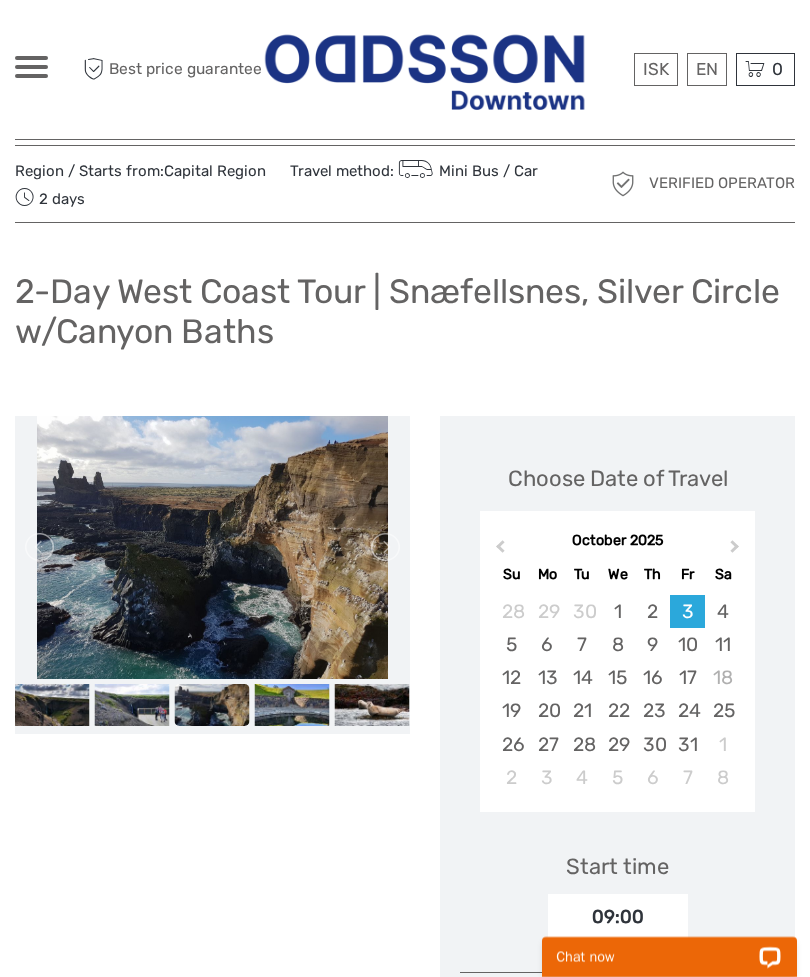 click at bounding box center (384, 547) 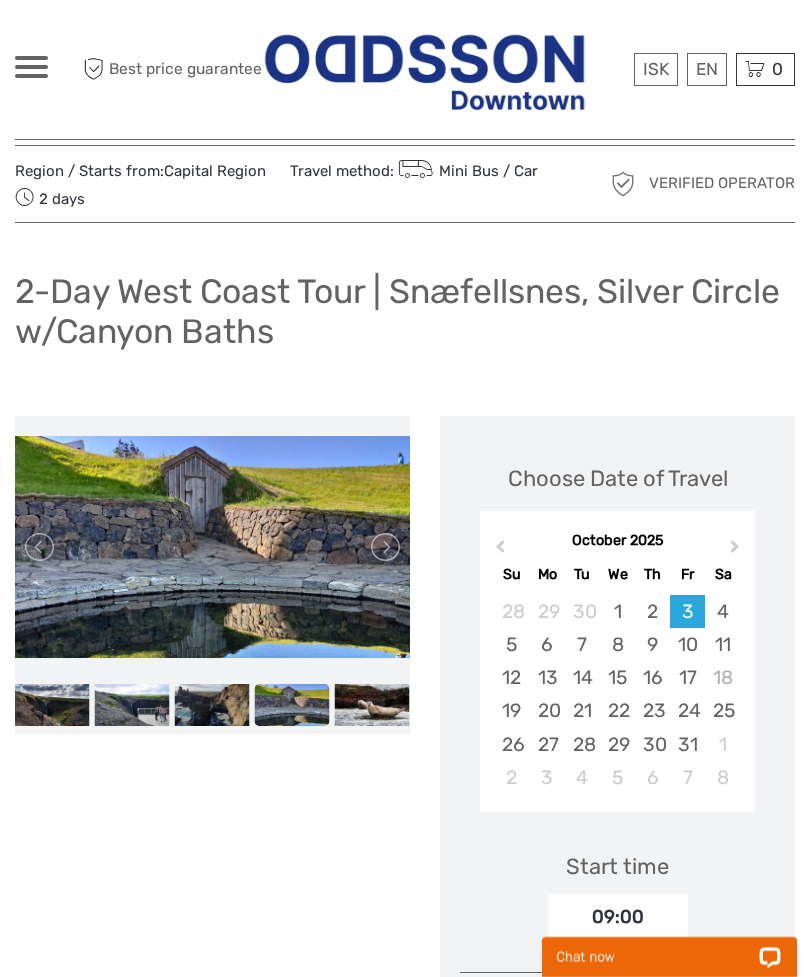 click at bounding box center [384, 547] 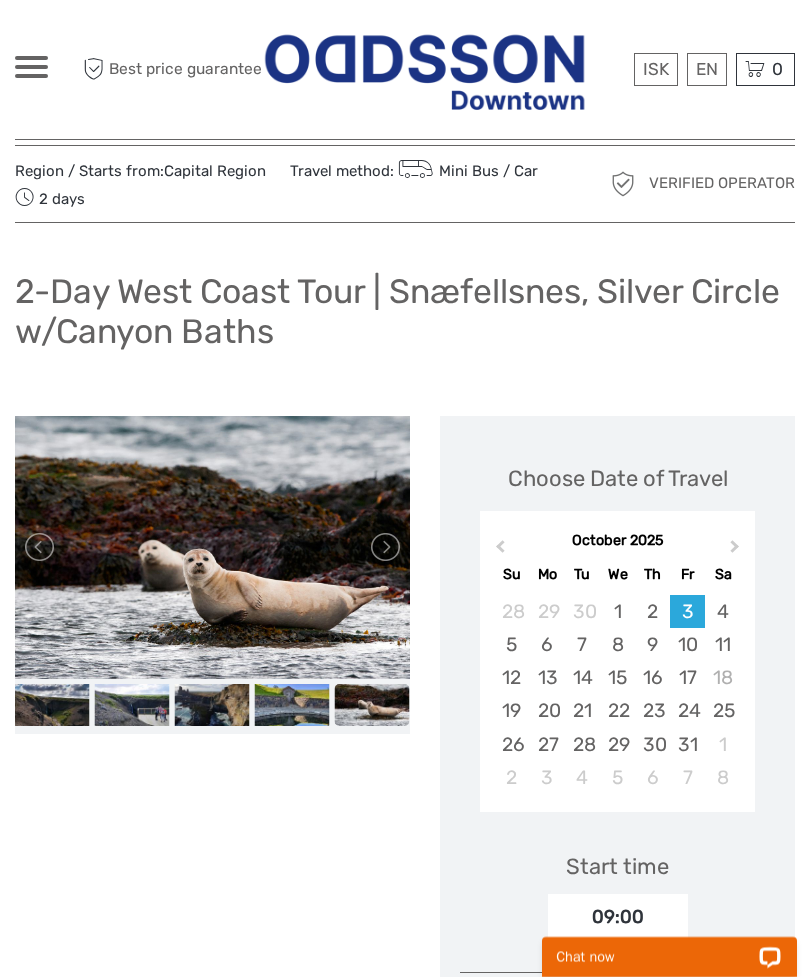 click at bounding box center [384, 547] 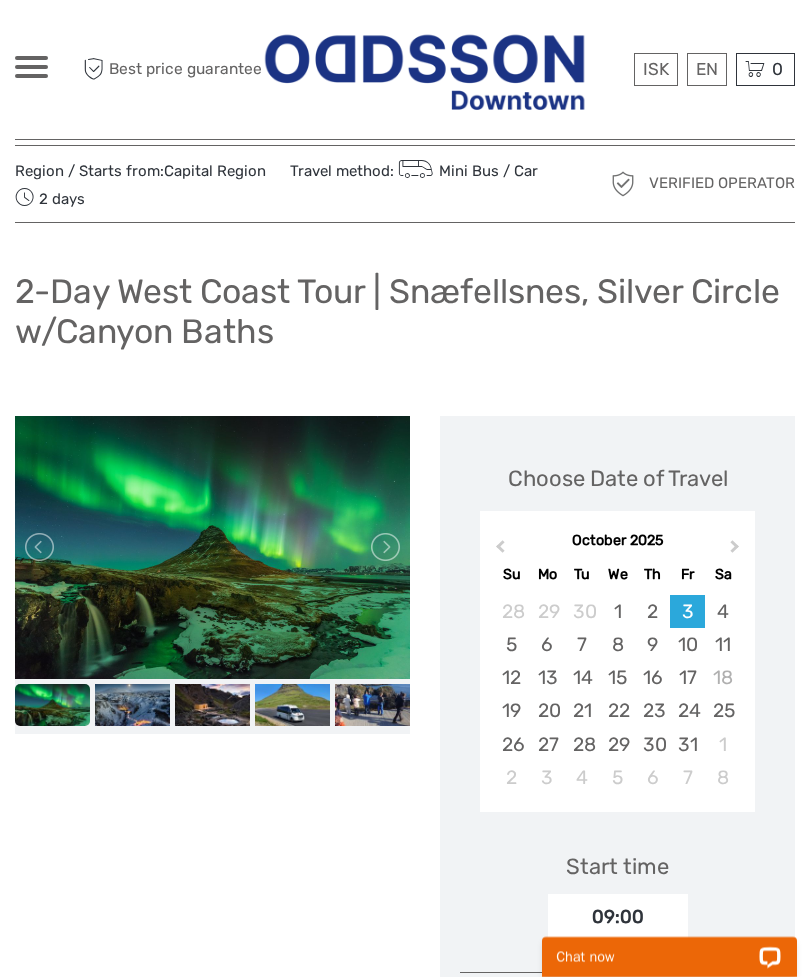 click at bounding box center (384, 547) 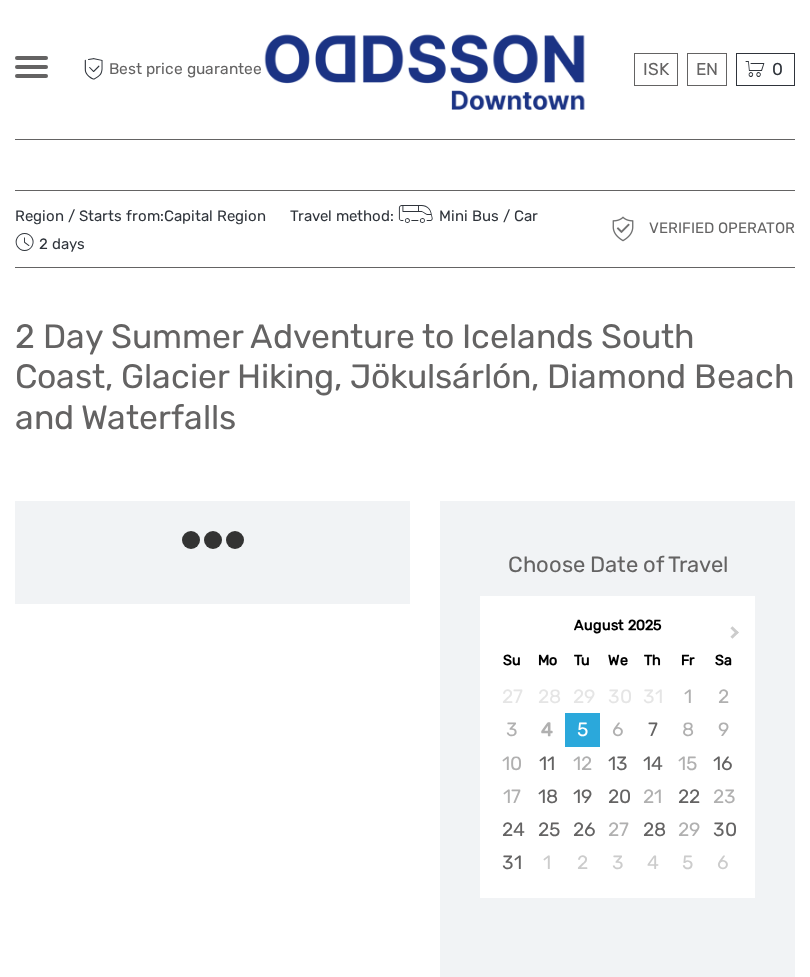 scroll, scrollTop: 0, scrollLeft: 0, axis: both 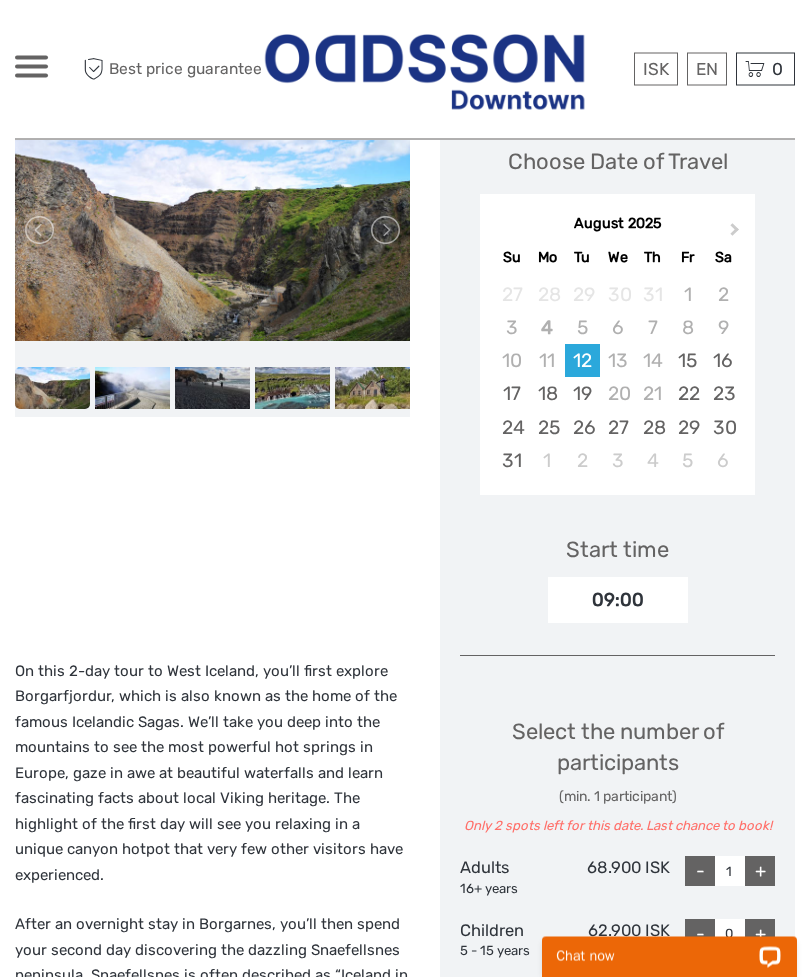 click on "Next Month" at bounding box center (737, 236) 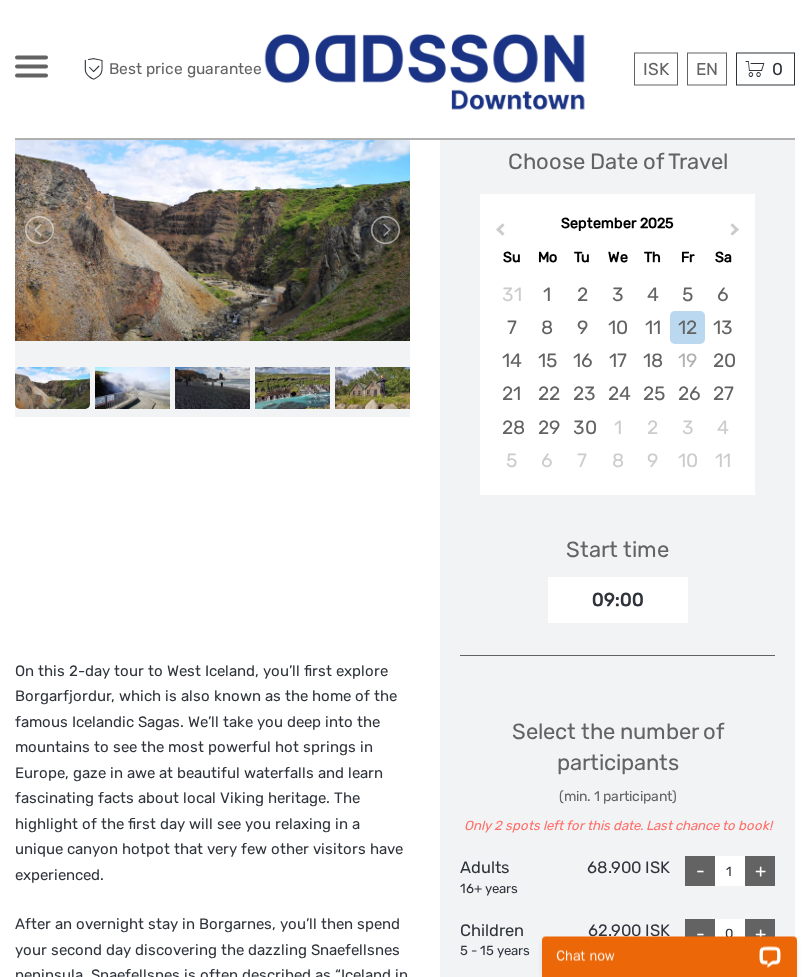 scroll, scrollTop: 362, scrollLeft: 0, axis: vertical 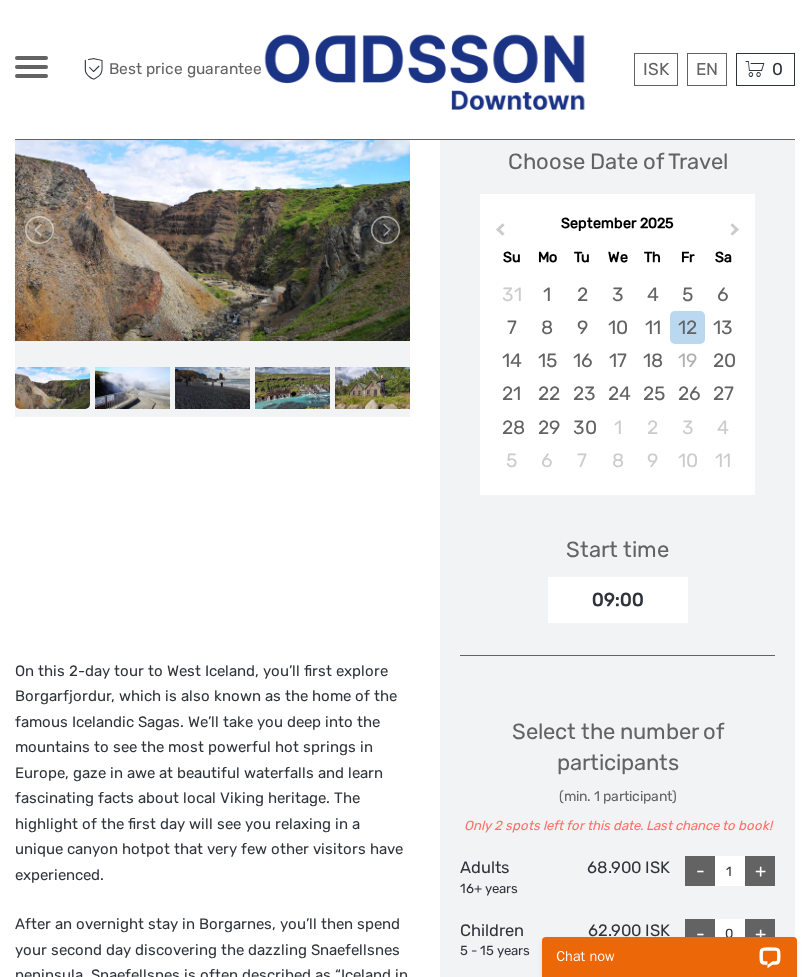 click on "Next Month" at bounding box center (737, 235) 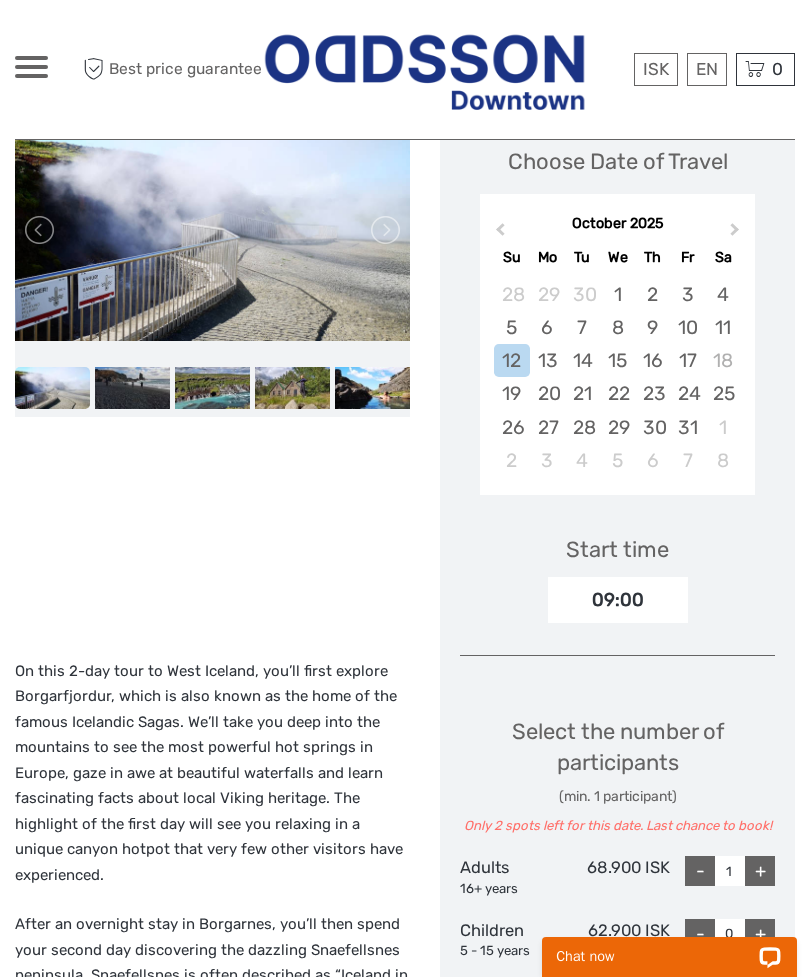 click on "3" at bounding box center [687, 294] 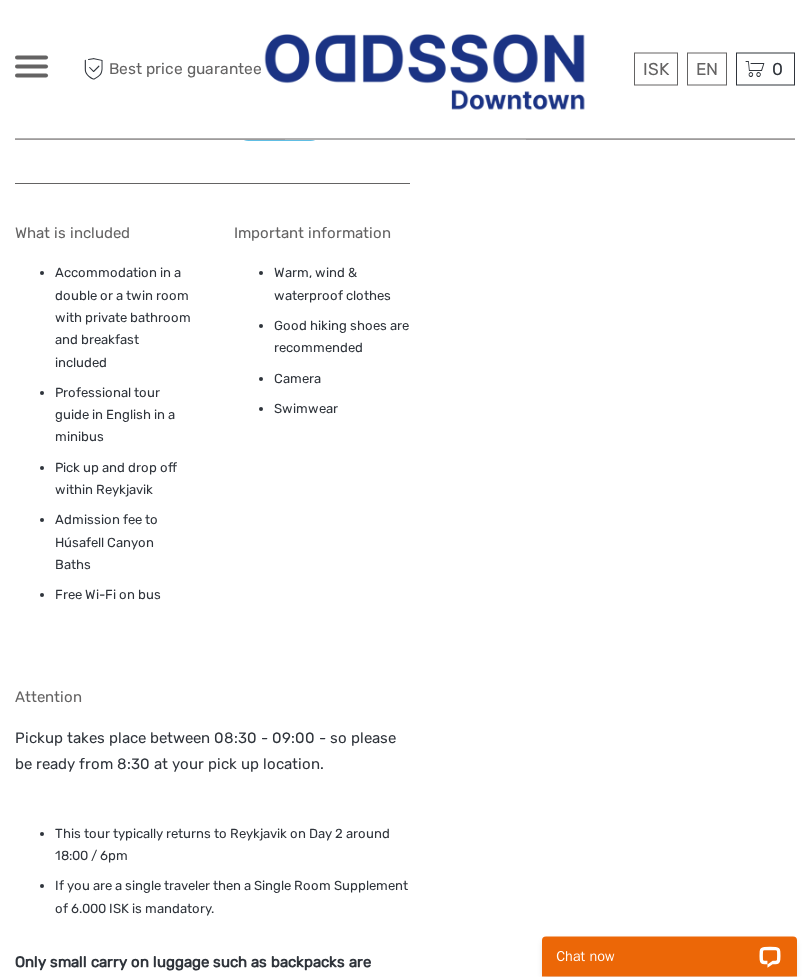 scroll, scrollTop: 1813, scrollLeft: 0, axis: vertical 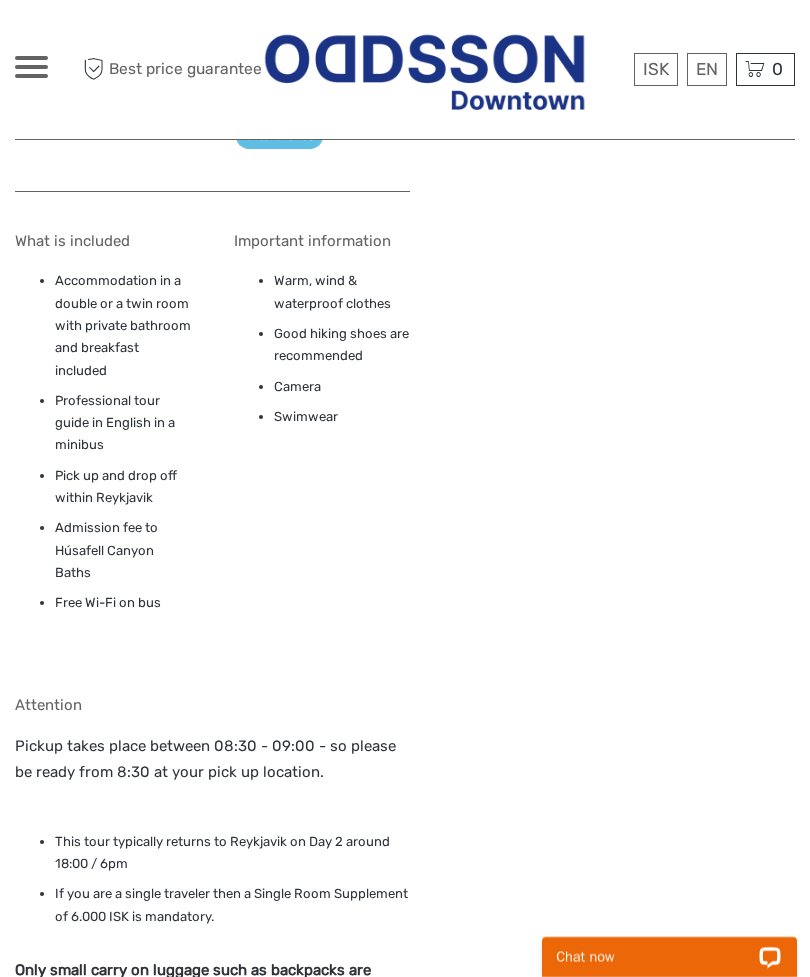 click at bounding box center [31, 67] 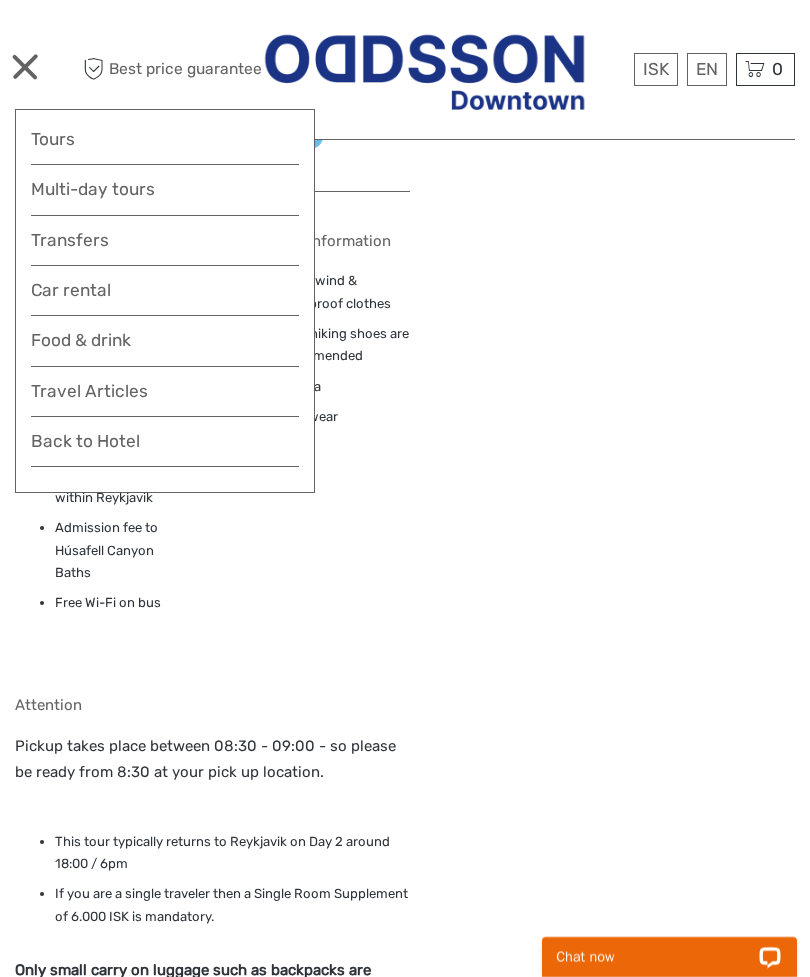 click on "Tours" at bounding box center [165, 139] 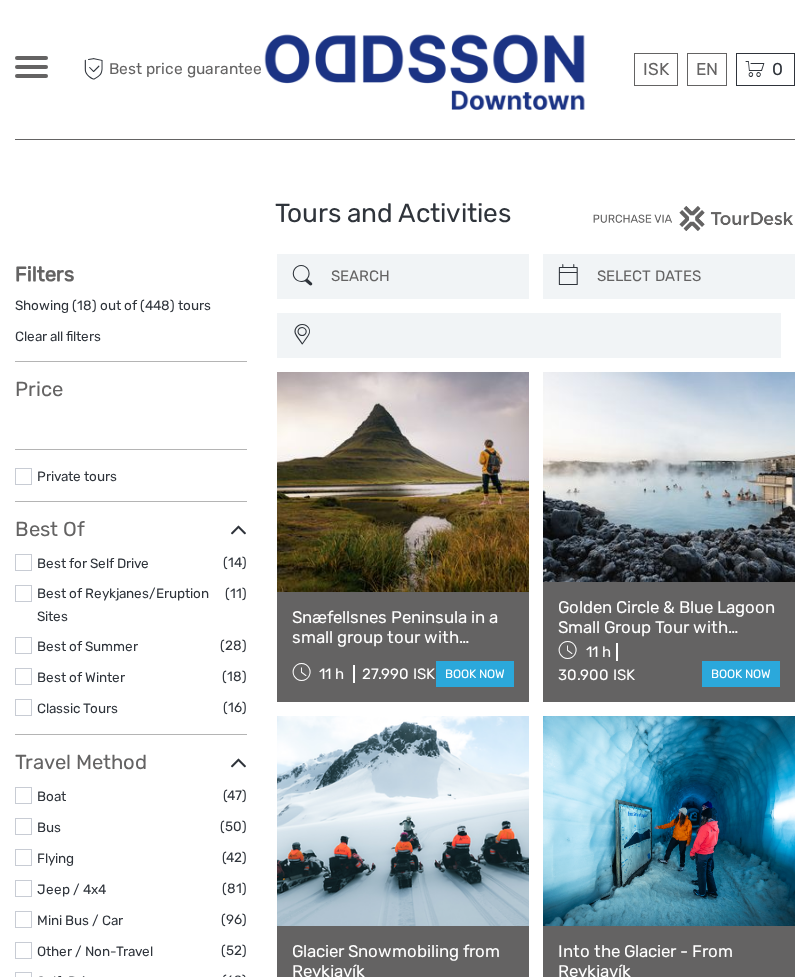 select 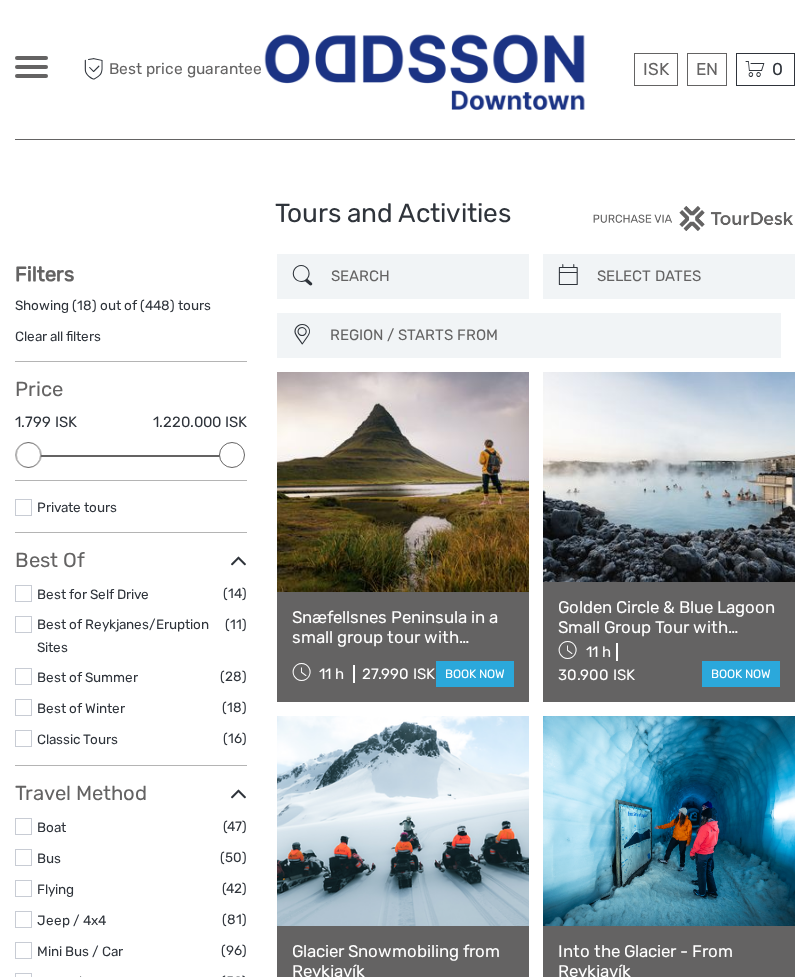 click at bounding box center (31, 67) 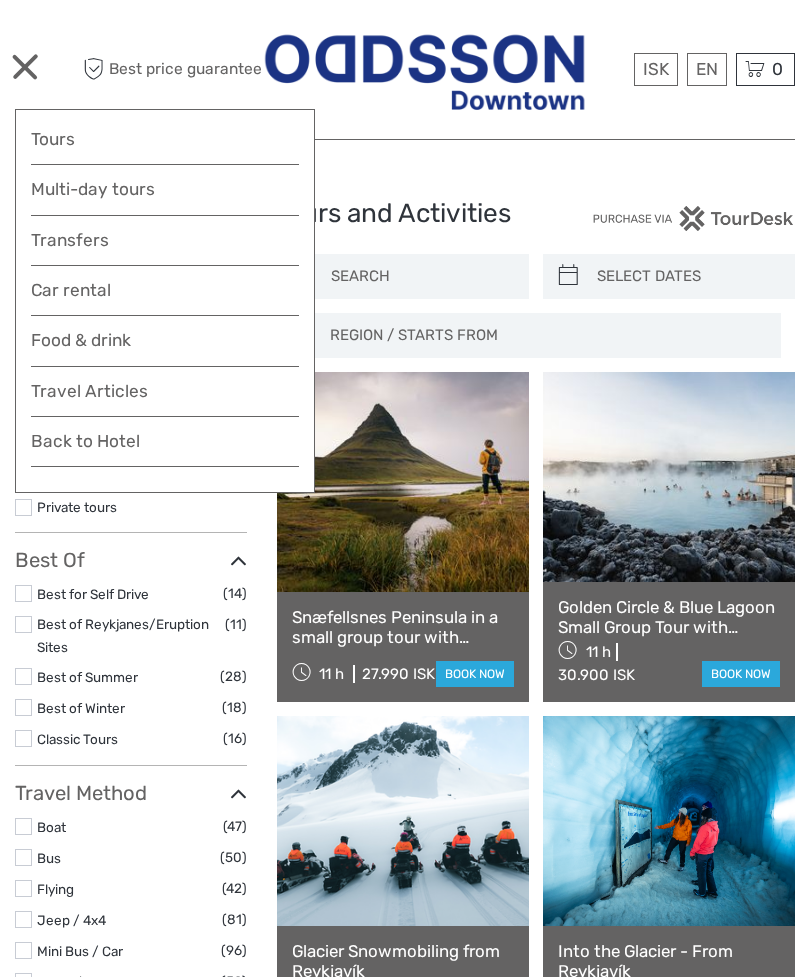 scroll, scrollTop: 0, scrollLeft: 0, axis: both 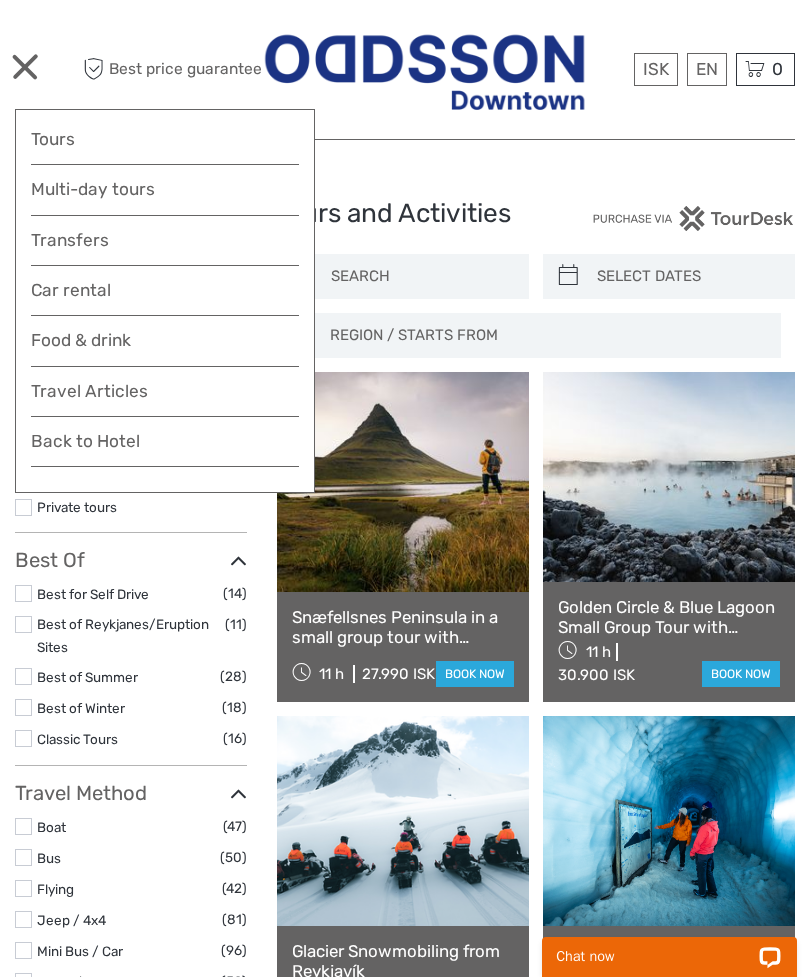 click on "Back to Hotel" at bounding box center (165, 447) 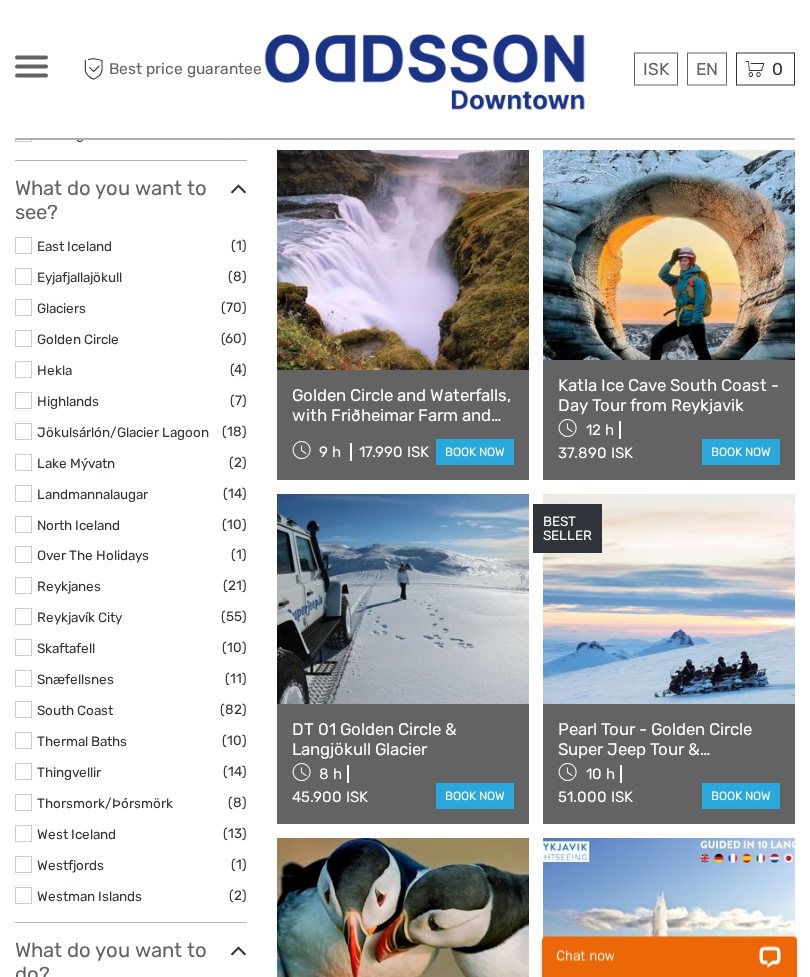 scroll, scrollTop: 894, scrollLeft: 0, axis: vertical 